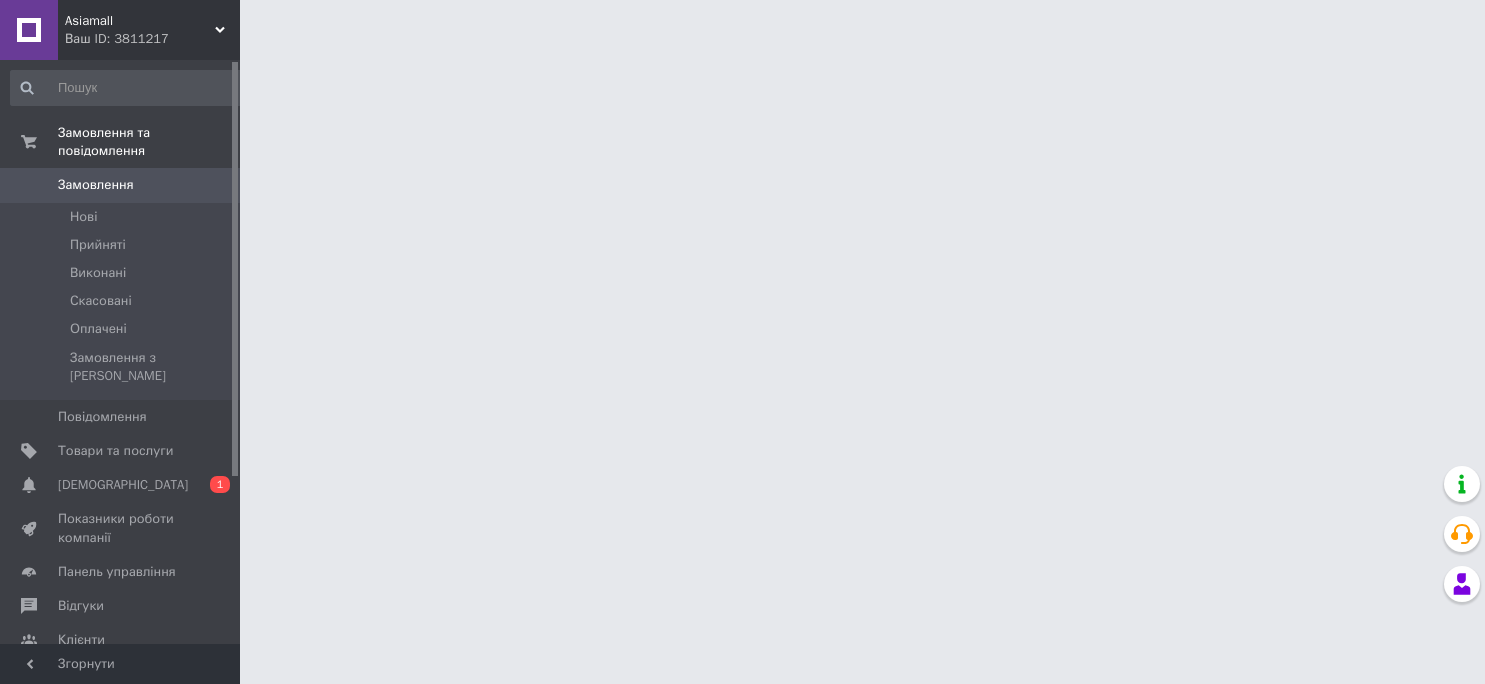 click on "[DEMOGRAPHIC_DATA]" at bounding box center [121, 485] 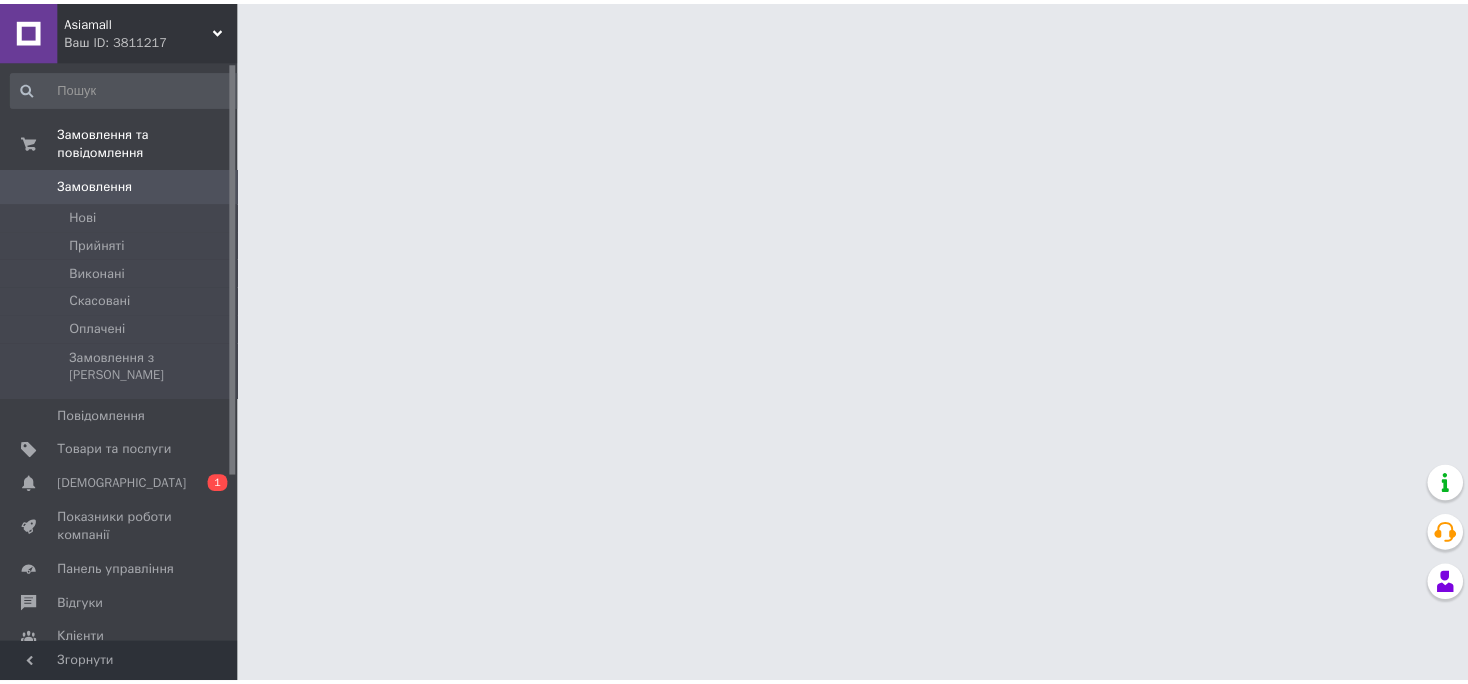 scroll, scrollTop: 0, scrollLeft: 0, axis: both 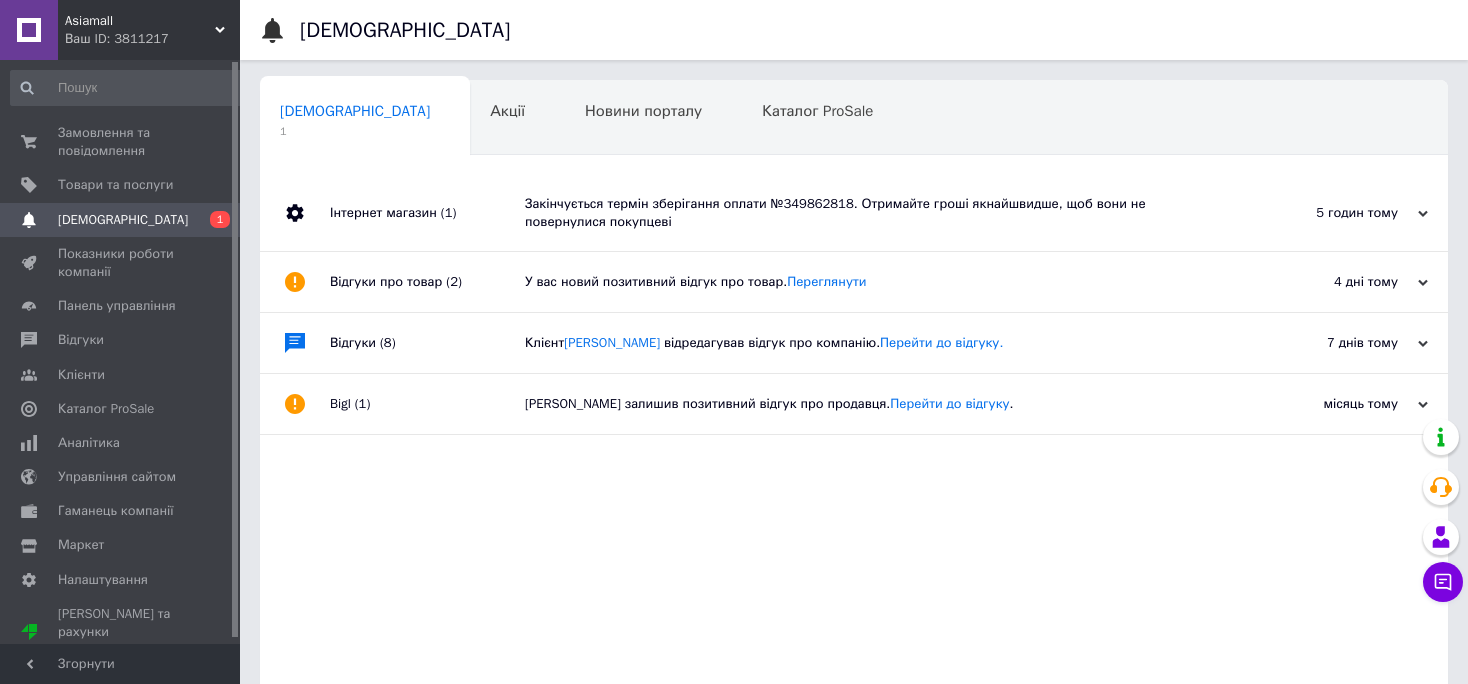 click on "Закінчується термін зберігання оплати №349862818. Отримайте гроші якнайшвидше, щоб вони не повернулися покупцеві" at bounding box center (876, 213) 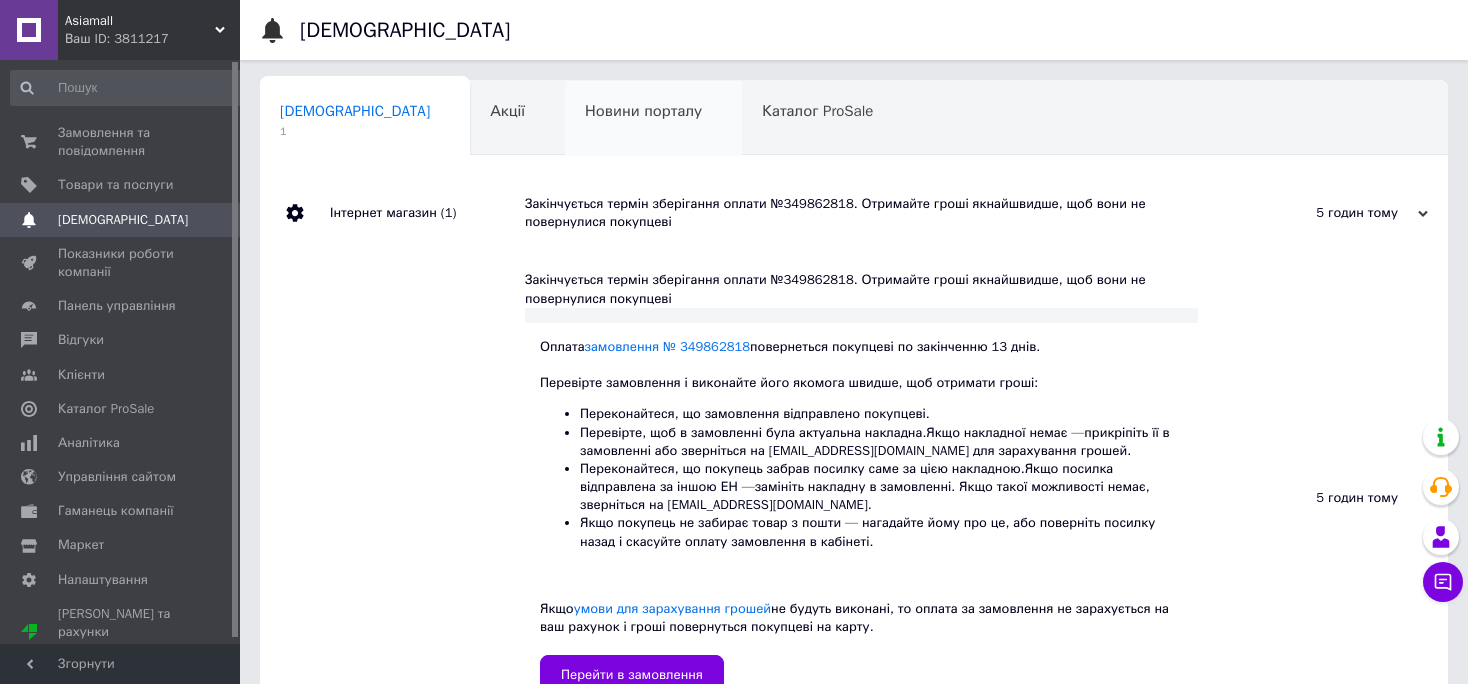 click on "Новини порталу 0" at bounding box center [653, 119] 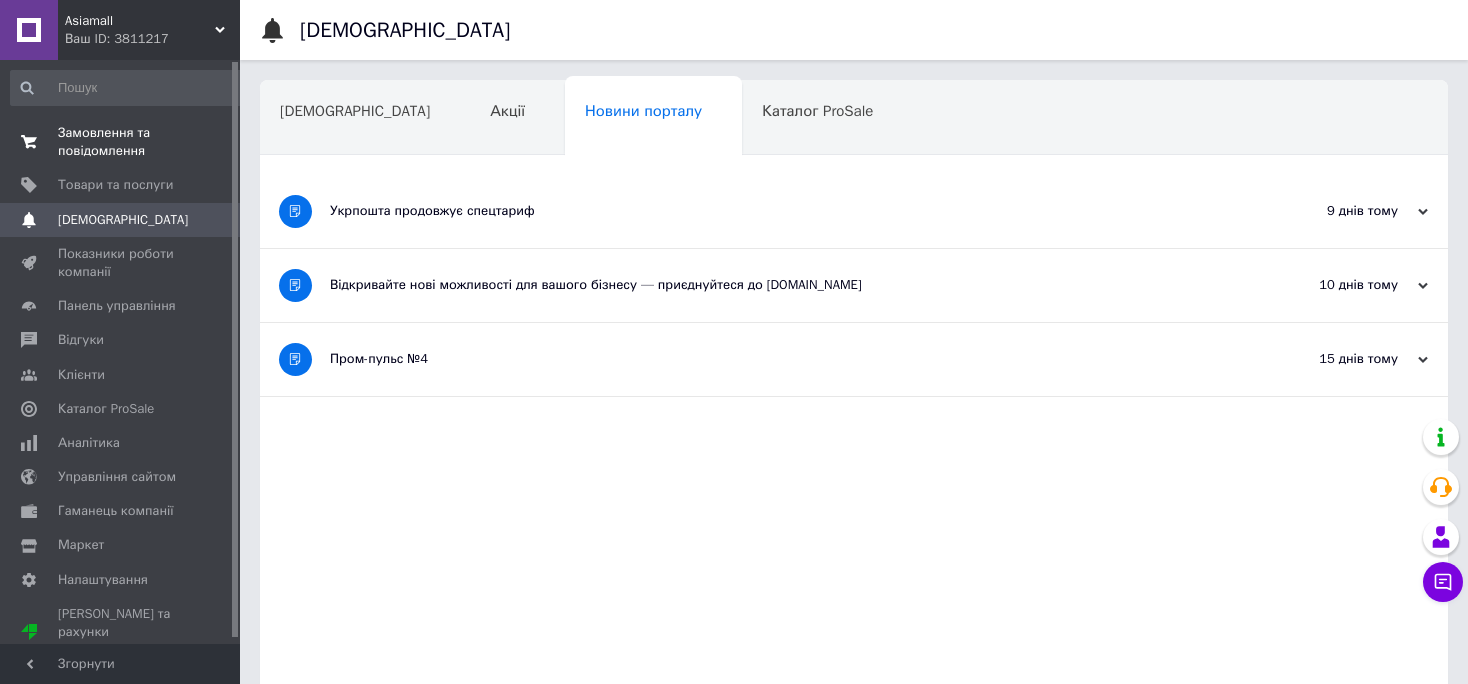 click on "Замовлення та повідомлення" at bounding box center [121, 142] 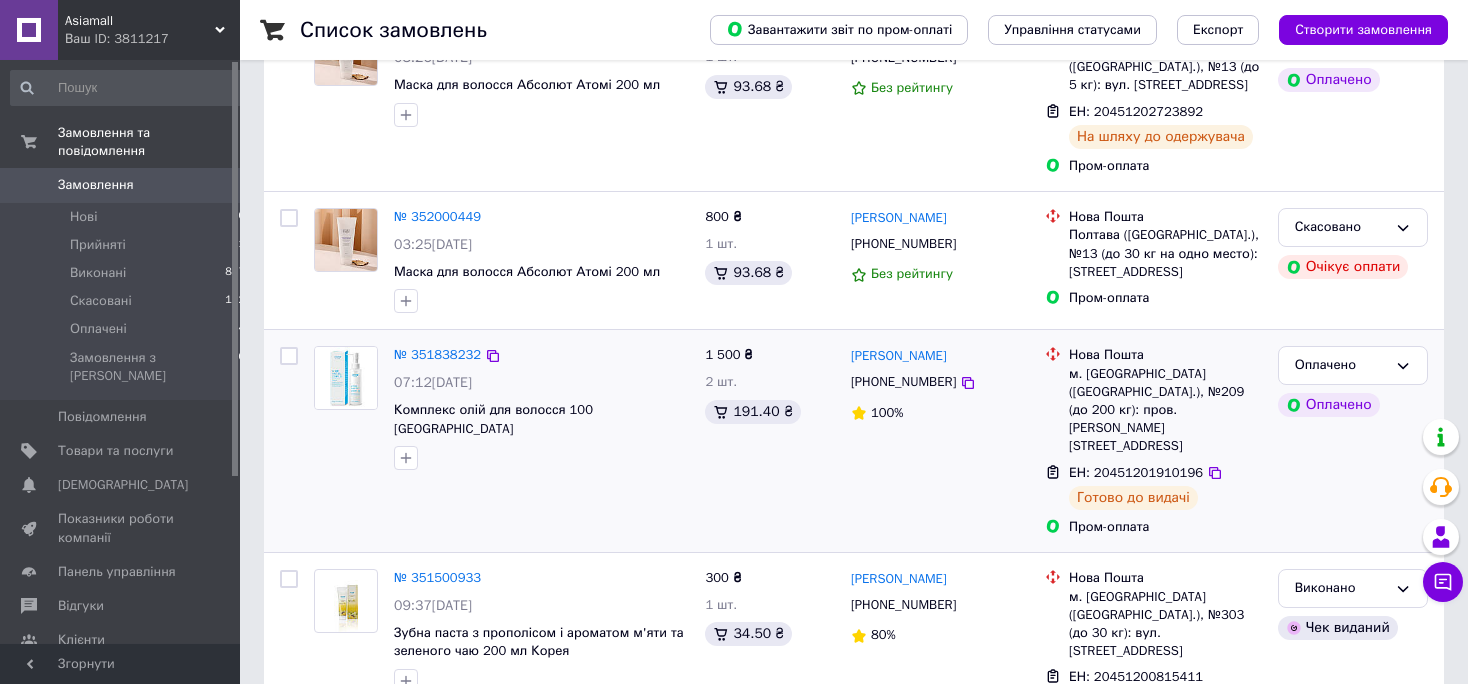 scroll, scrollTop: 316, scrollLeft: 0, axis: vertical 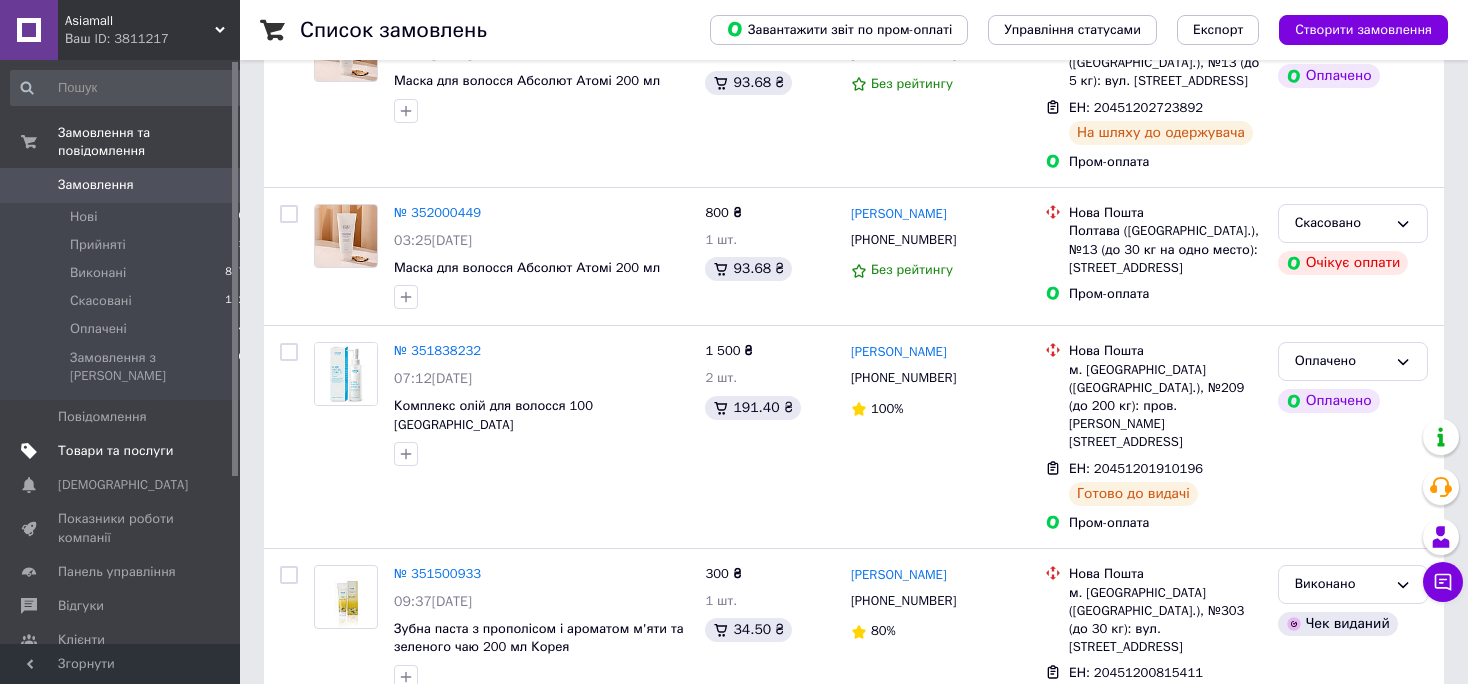 click on "Товари та послуги" at bounding box center (115, 451) 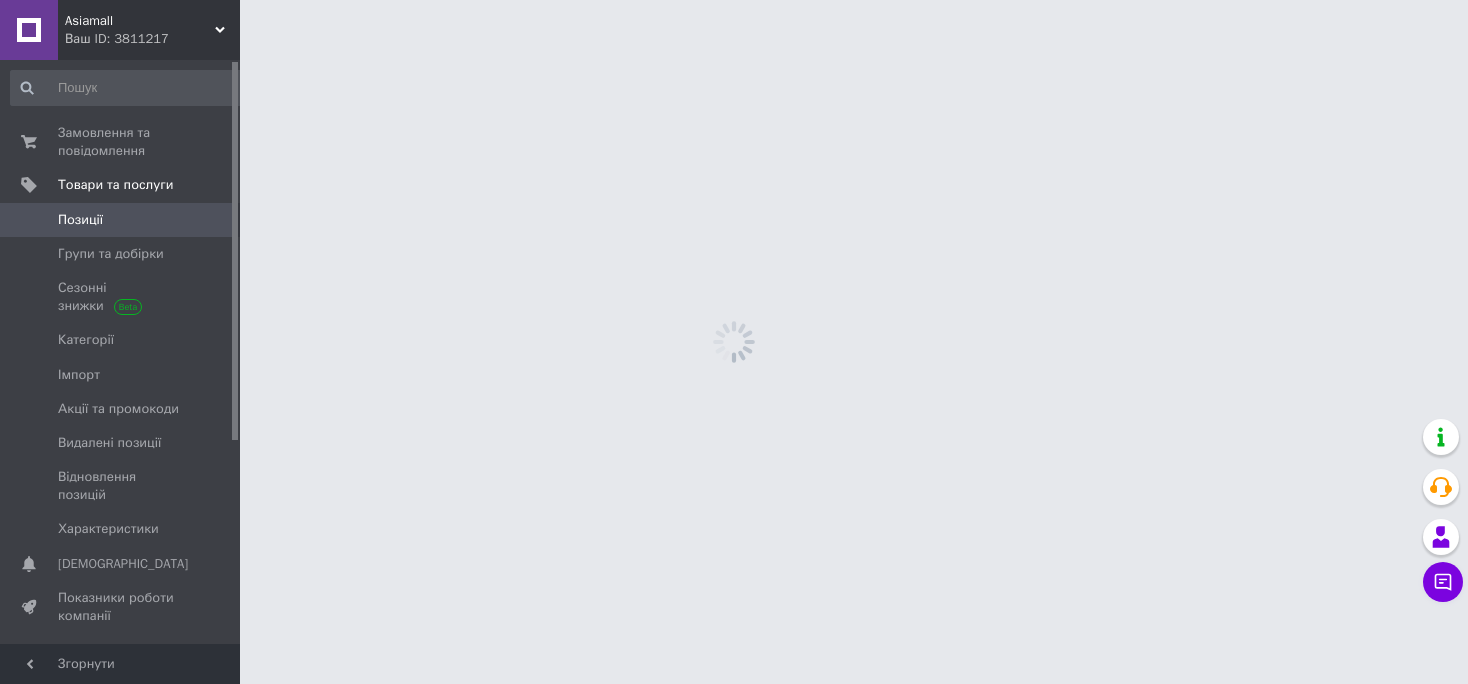 scroll, scrollTop: 0, scrollLeft: 0, axis: both 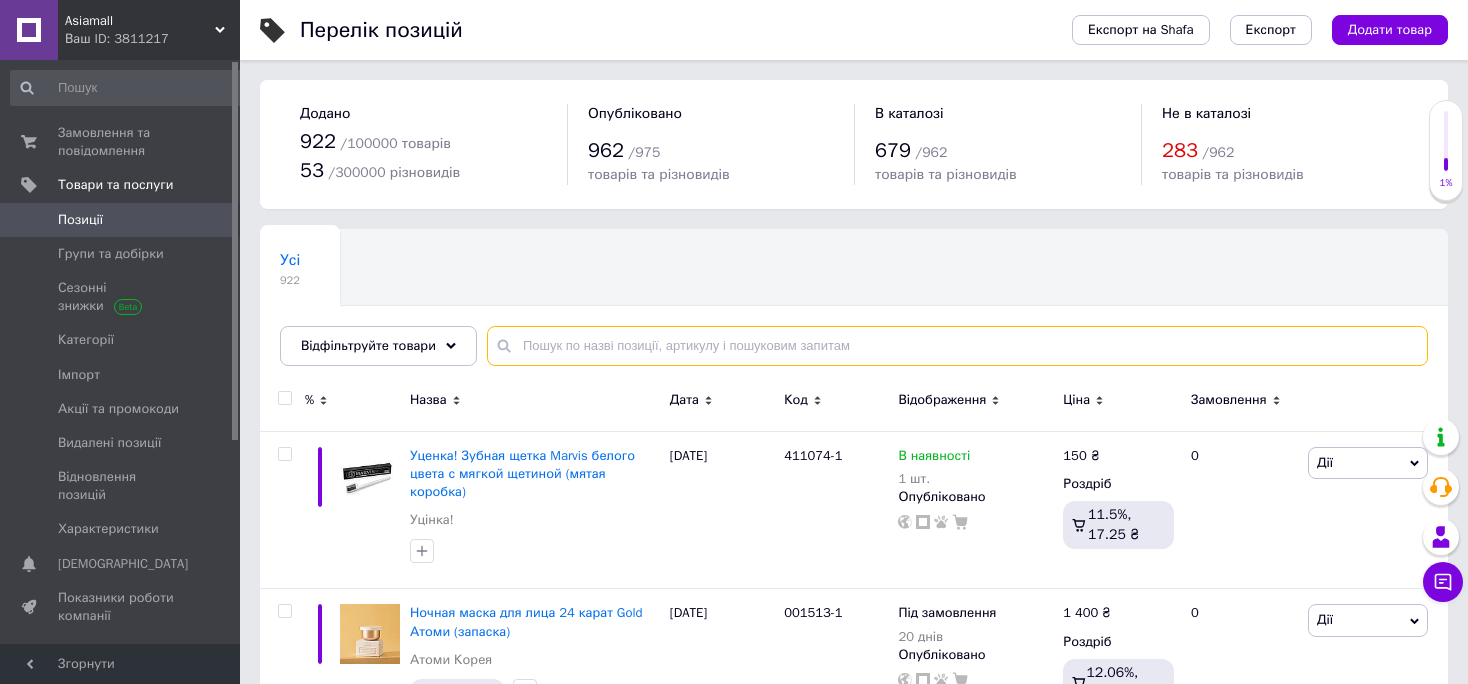 click at bounding box center [957, 346] 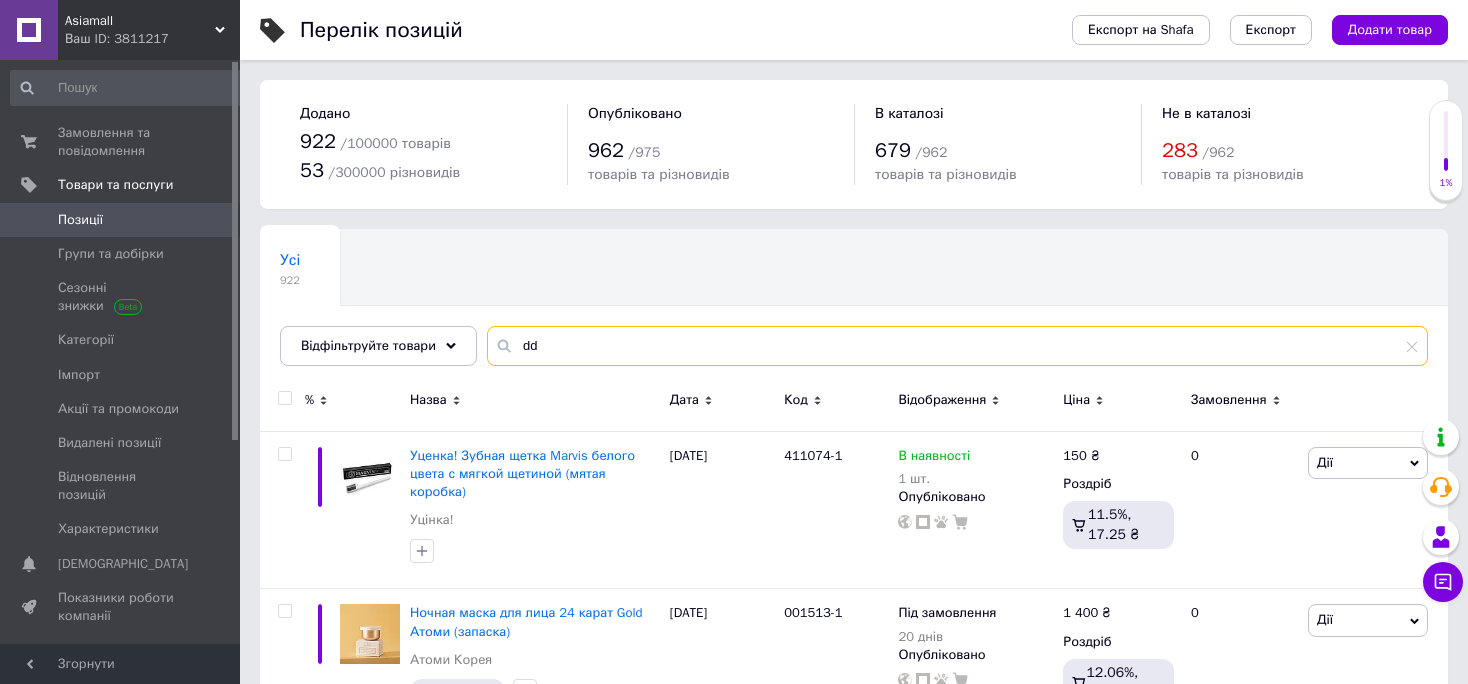 type on "d" 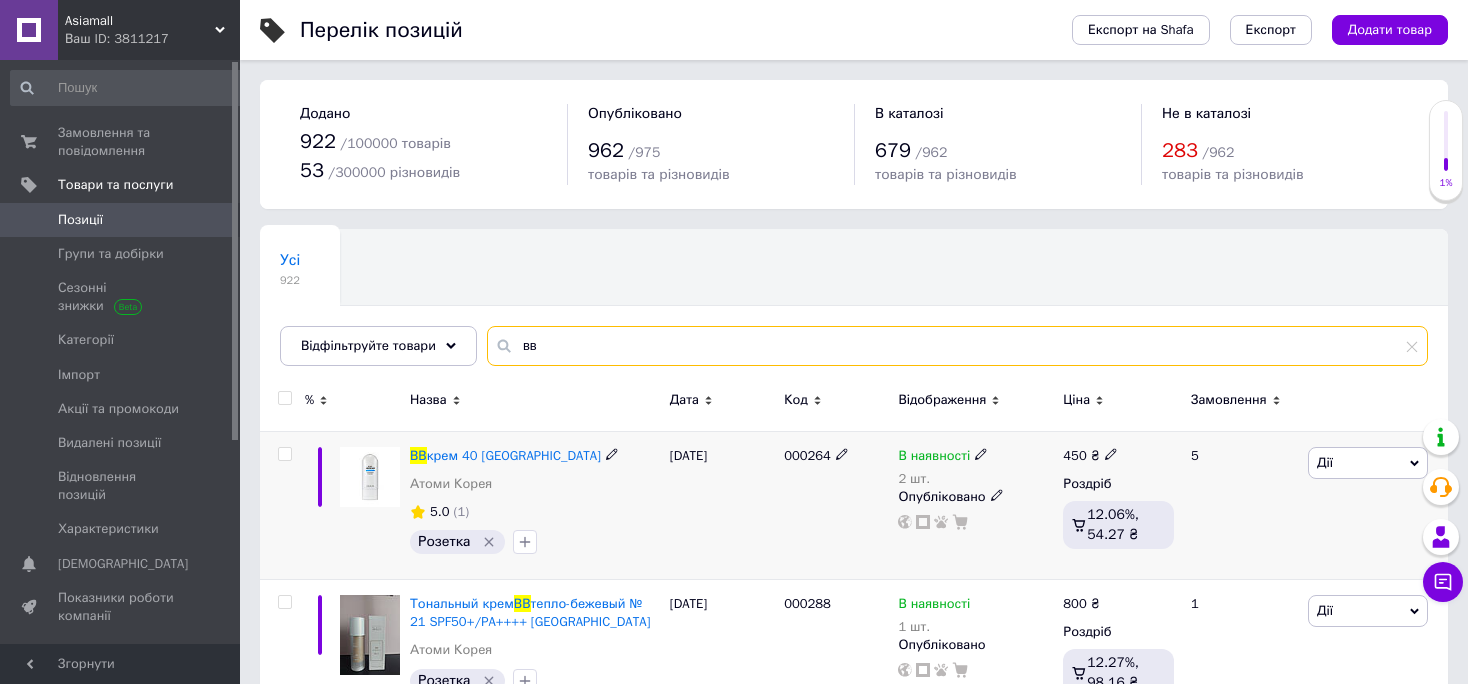 type on "вв" 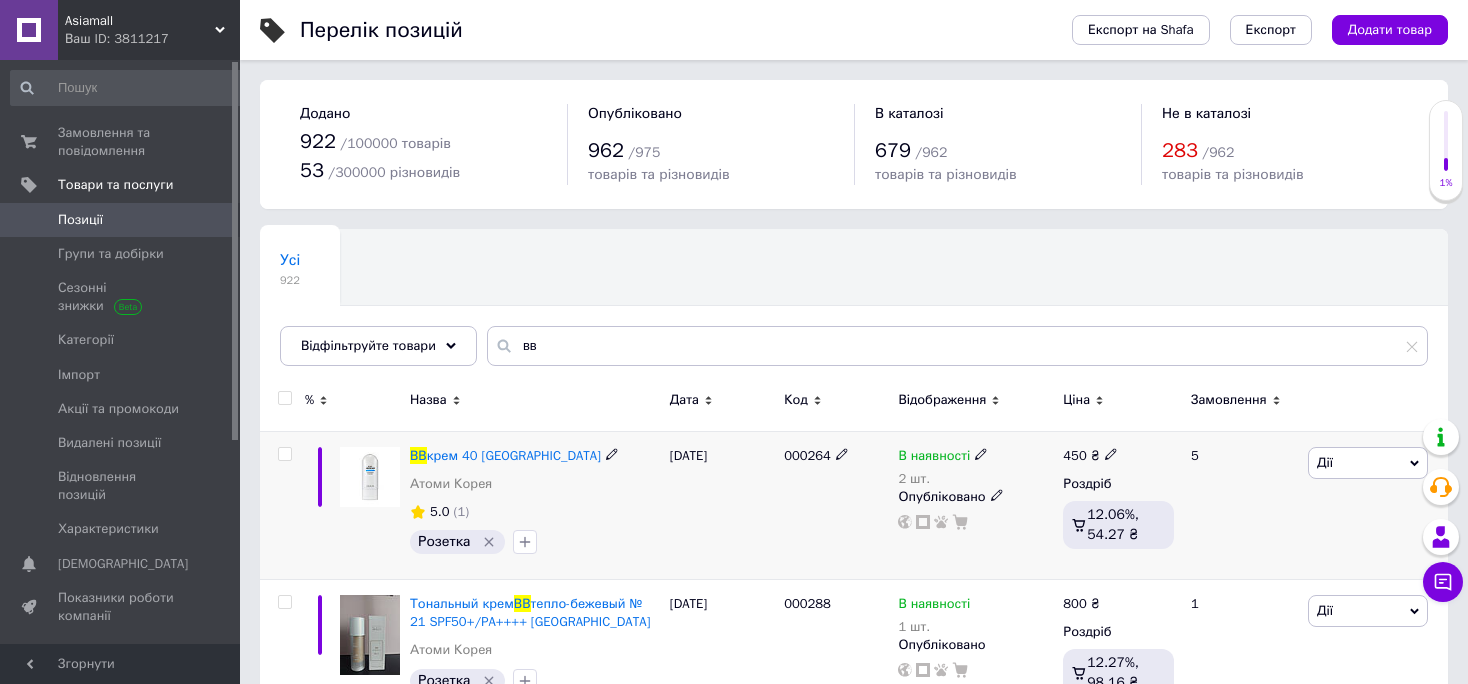 click 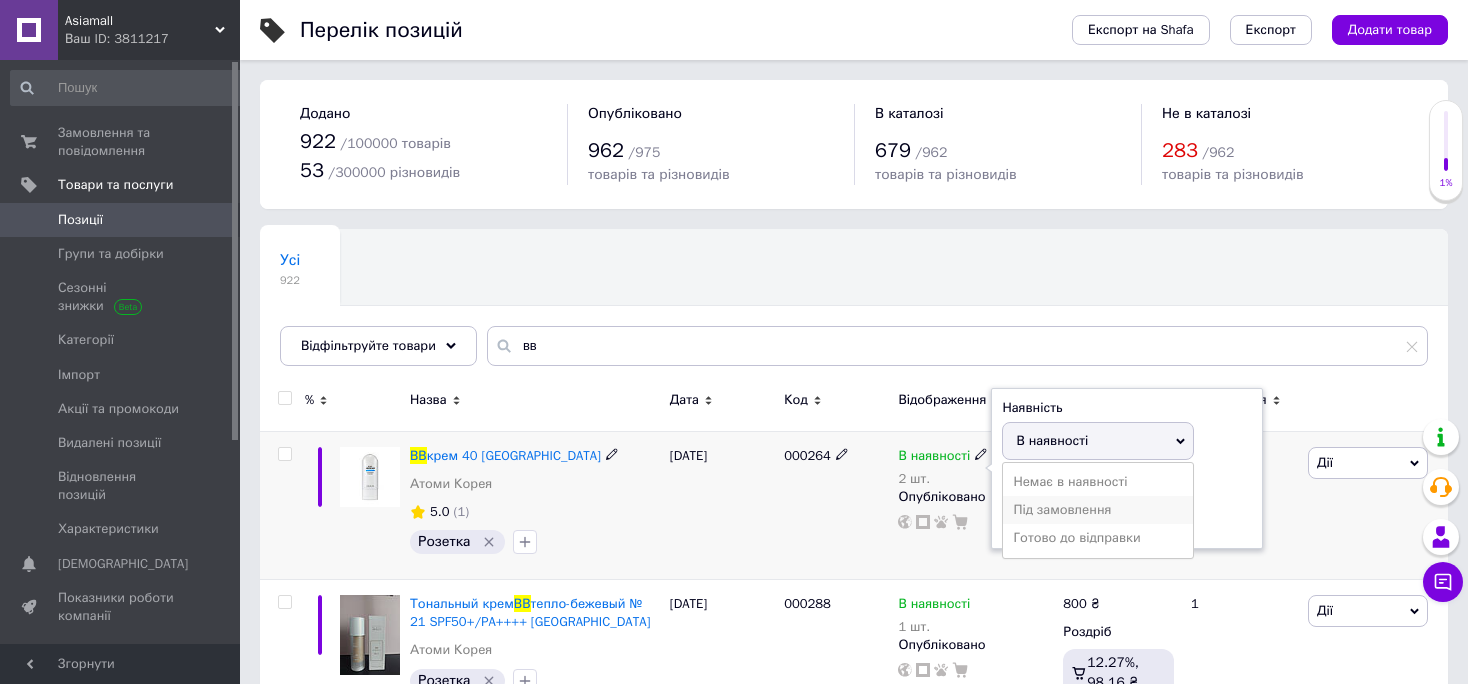 click on "Під замовлення" at bounding box center [1098, 510] 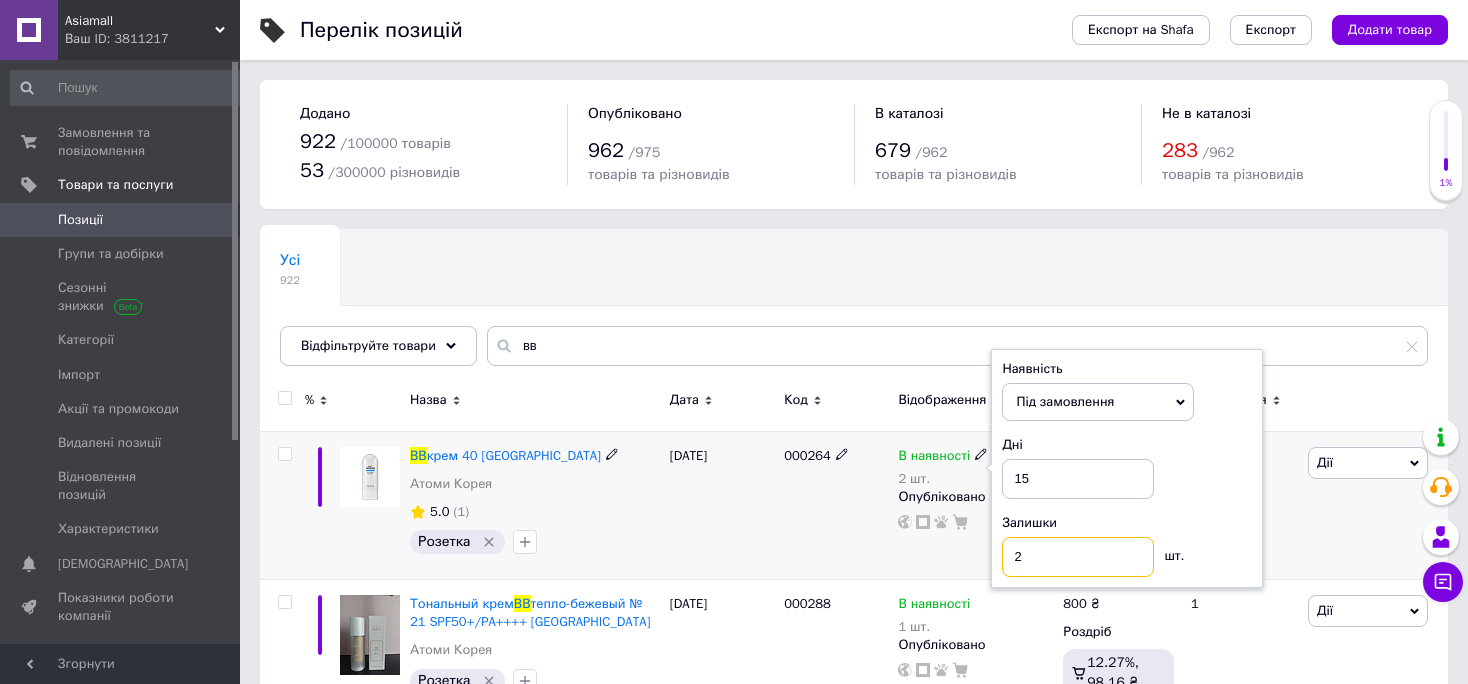 click on "2" at bounding box center [1078, 557] 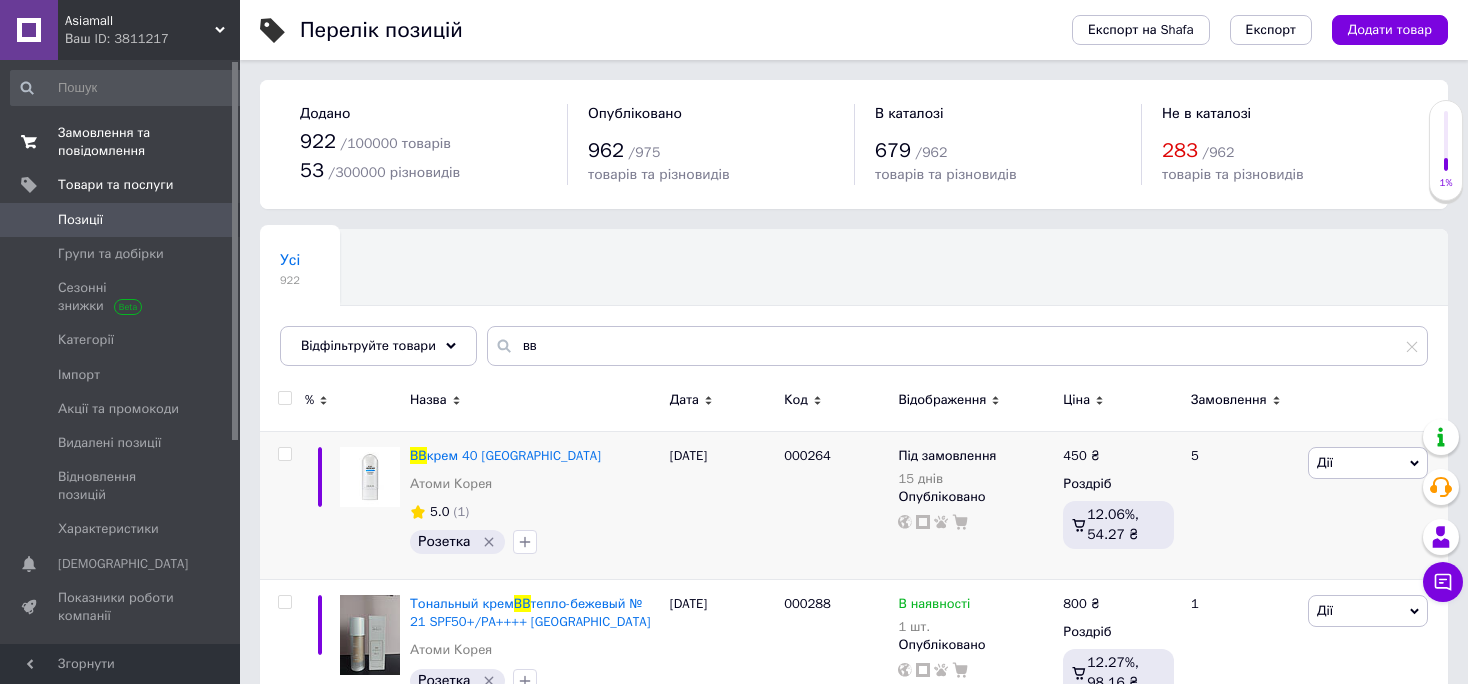 click on "Замовлення та повідомлення" at bounding box center (121, 142) 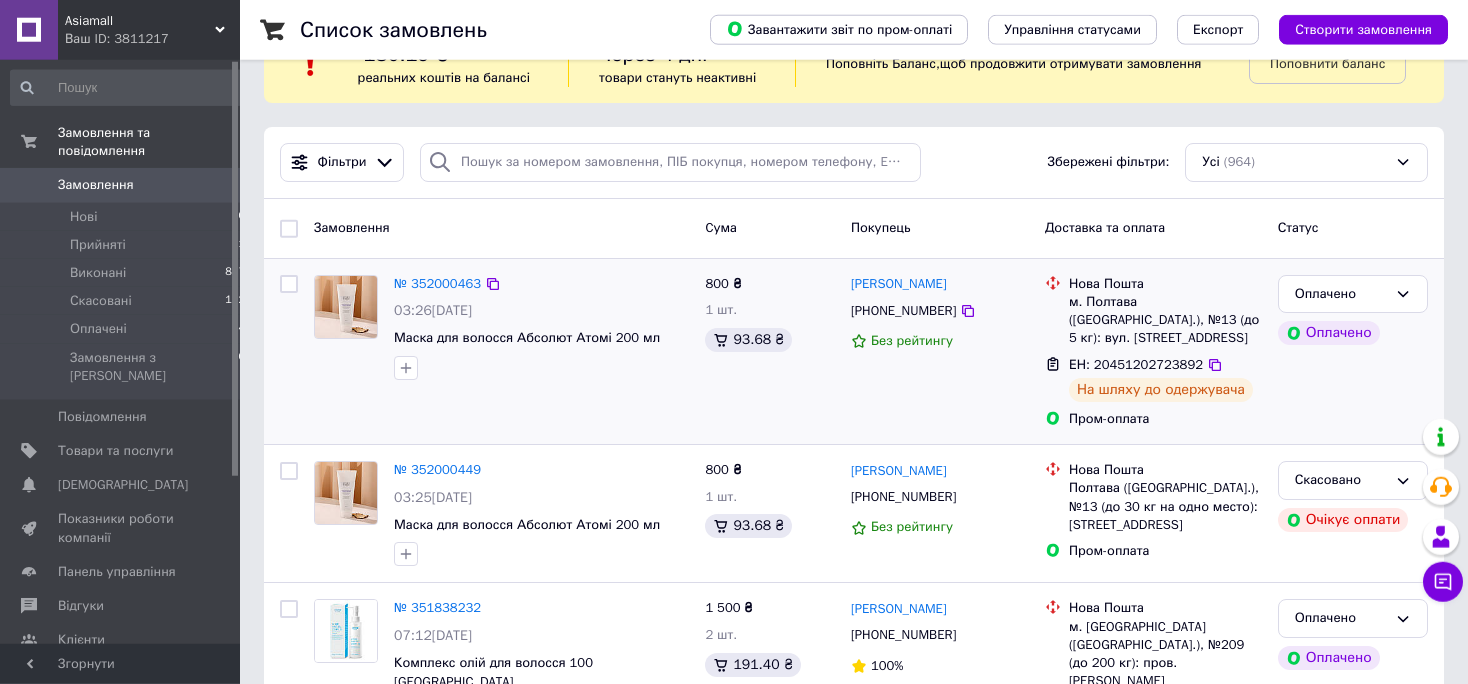 scroll, scrollTop: 0, scrollLeft: 0, axis: both 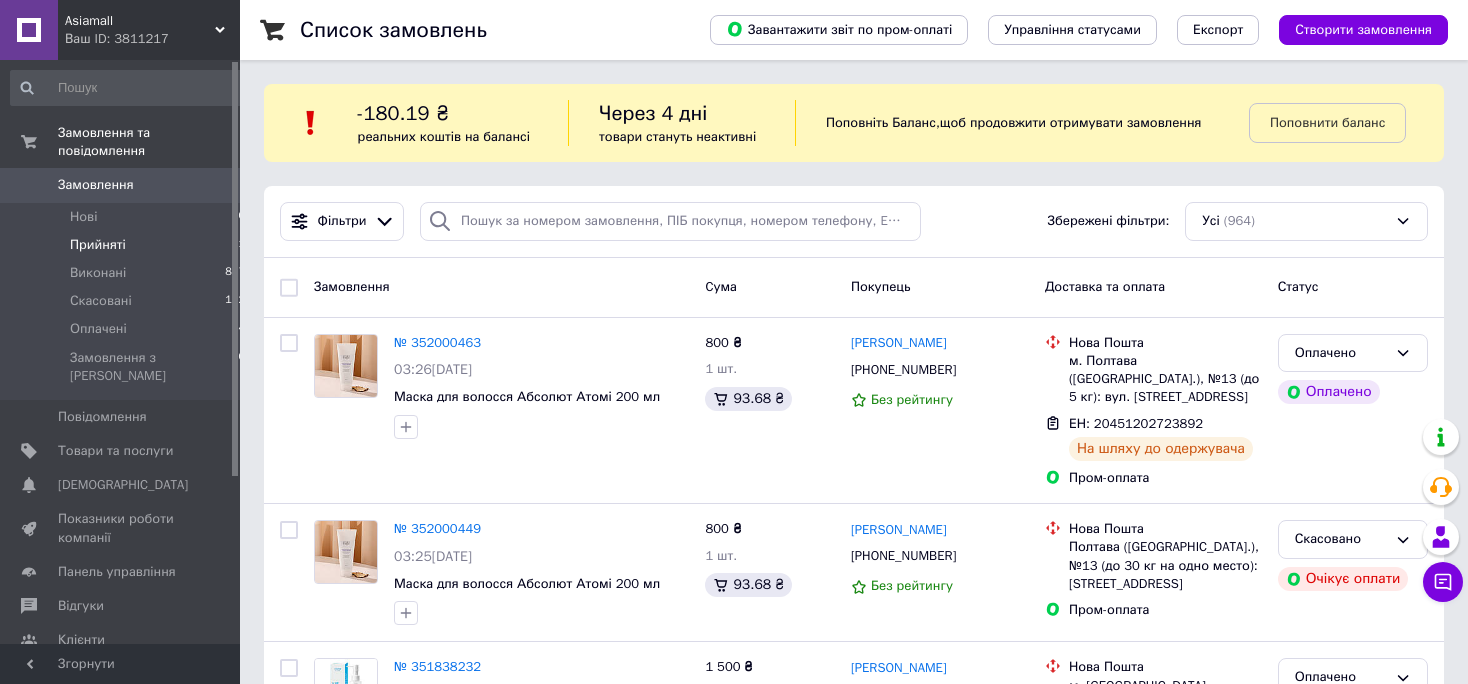 click on "Прийняті" at bounding box center [98, 245] 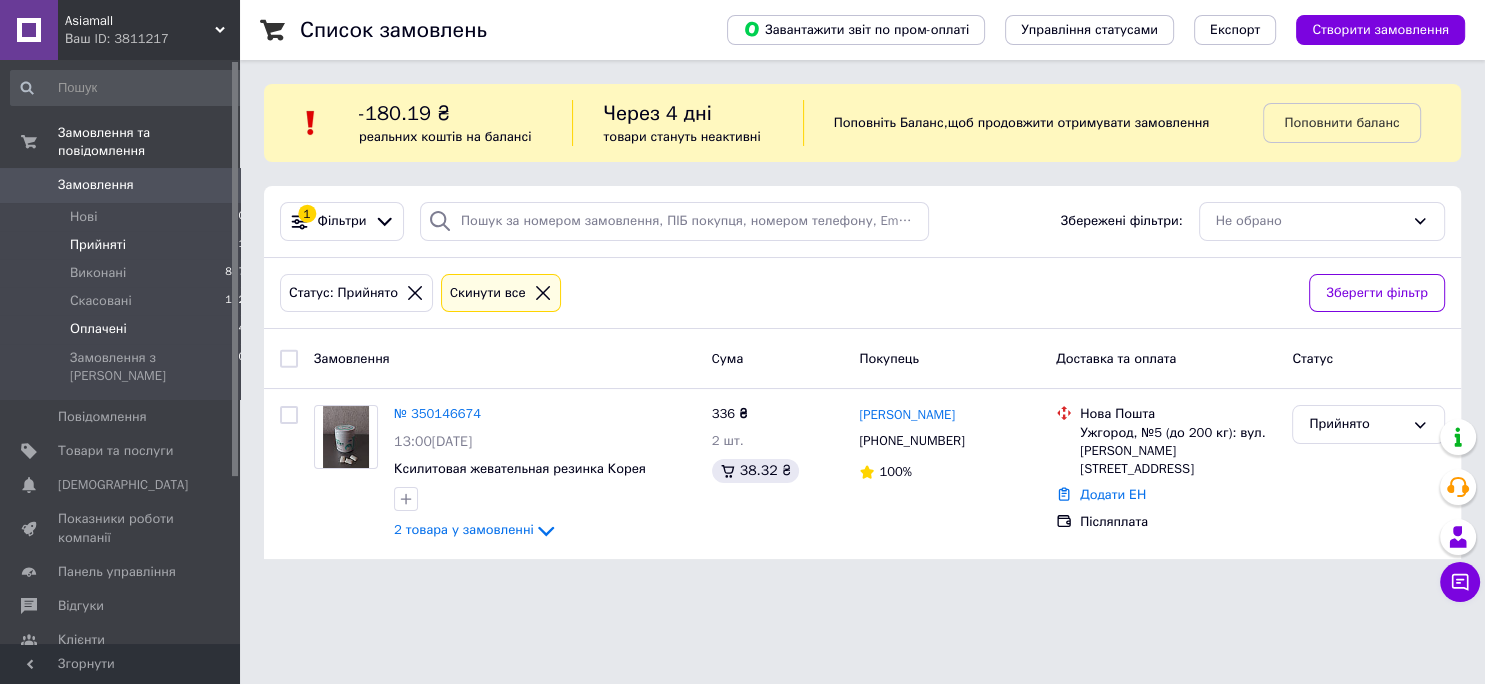 click on "Оплачені" at bounding box center (98, 329) 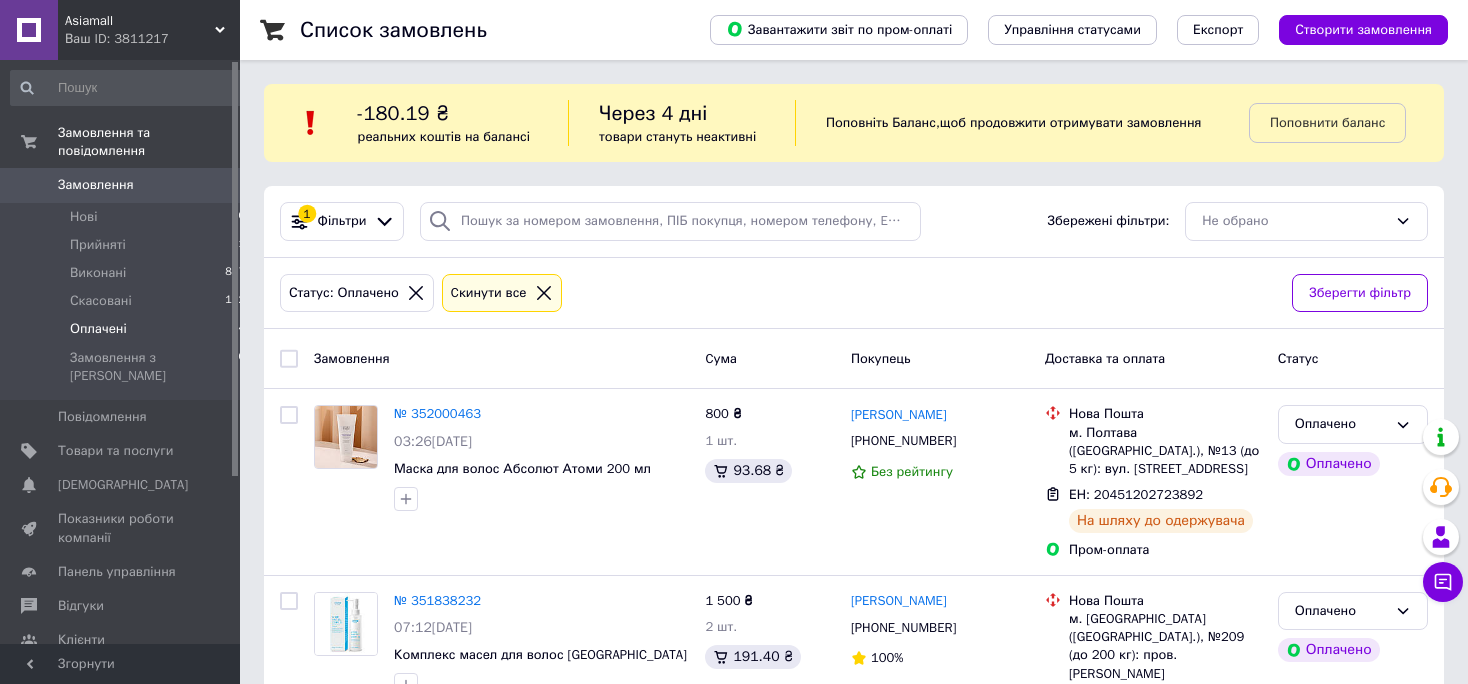 scroll, scrollTop: 0, scrollLeft: 0, axis: both 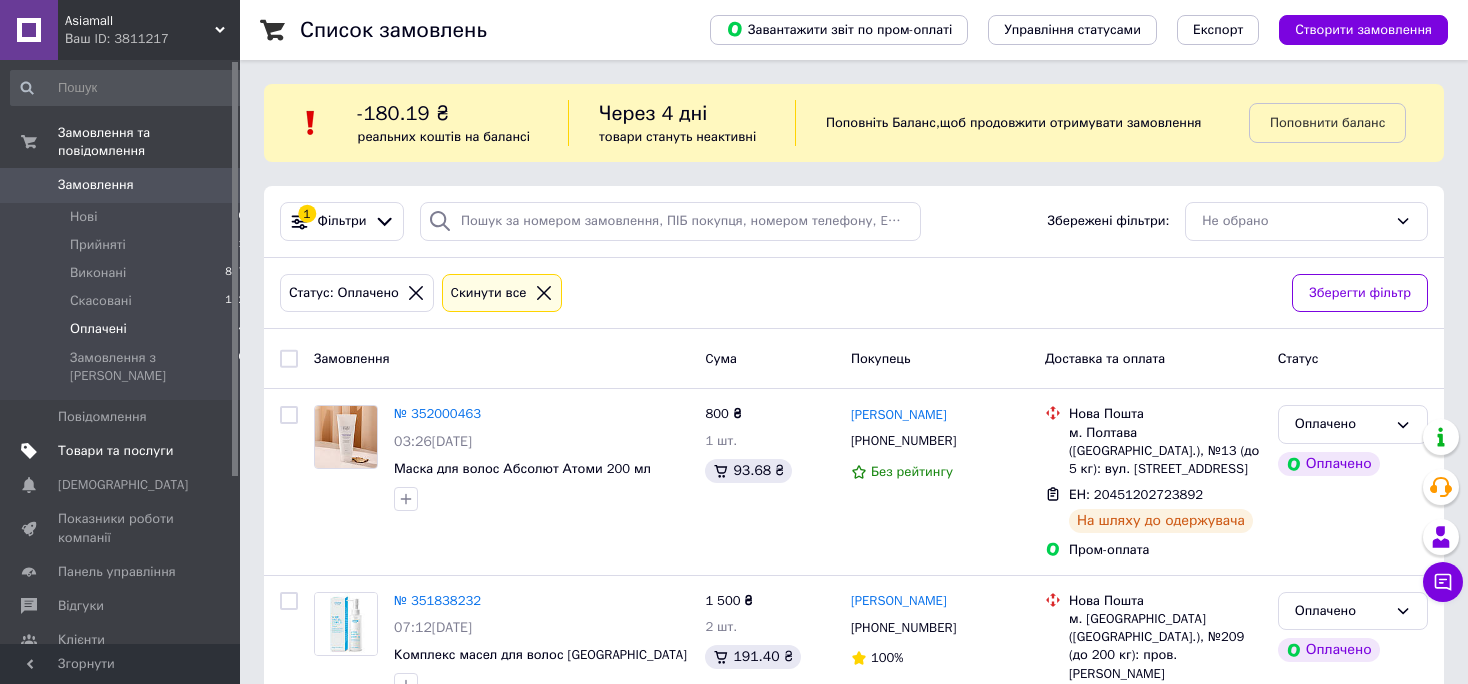 click on "Товари та послуги" at bounding box center (115, 451) 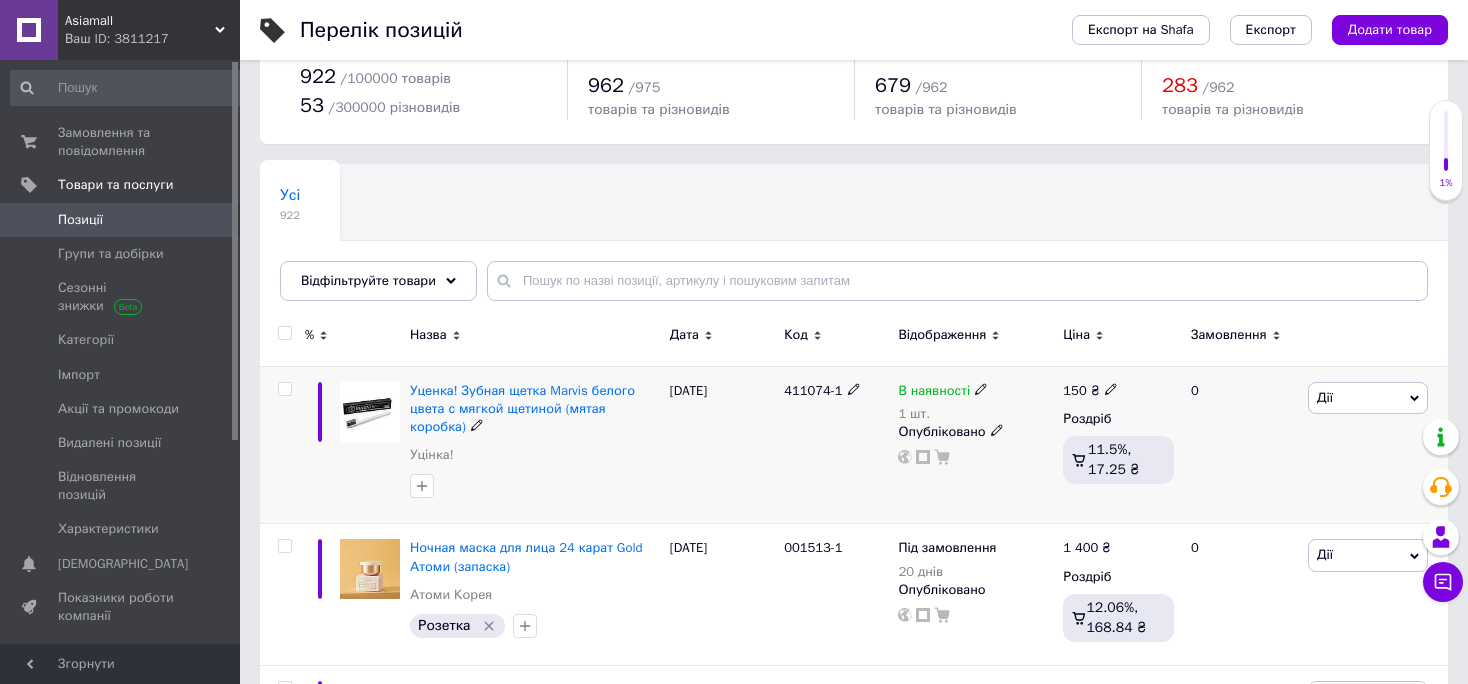 scroll, scrollTop: 105, scrollLeft: 0, axis: vertical 